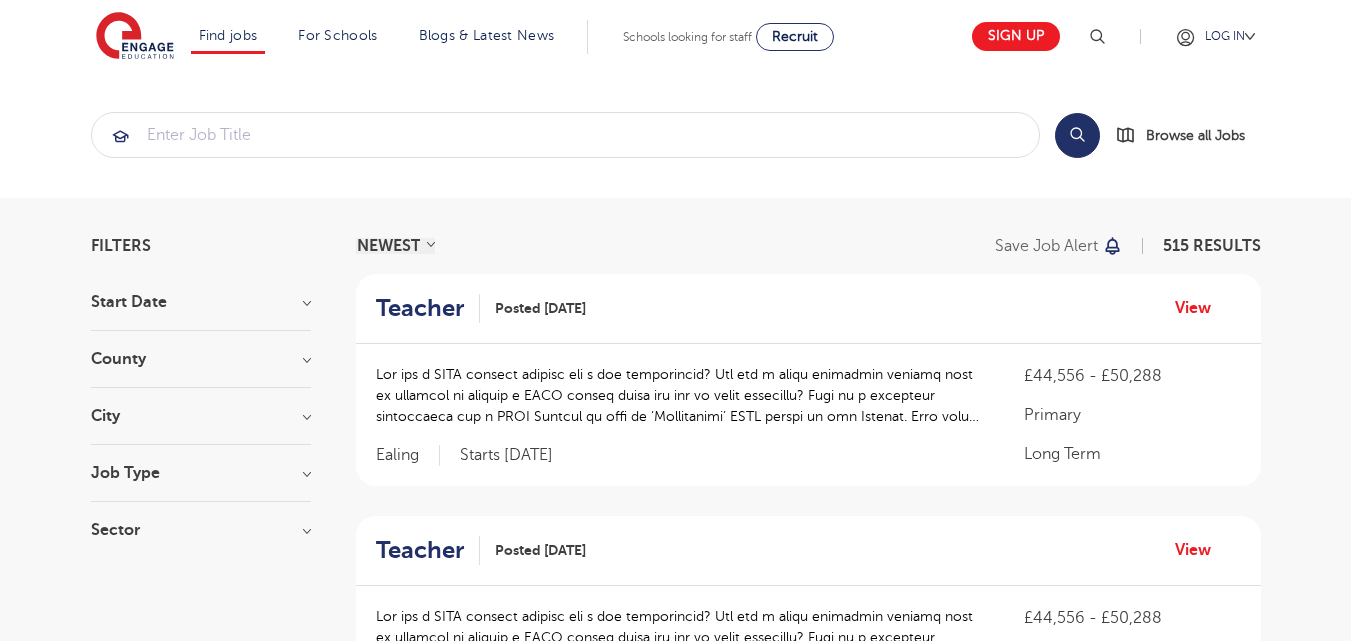 scroll, scrollTop: 206, scrollLeft: 0, axis: vertical 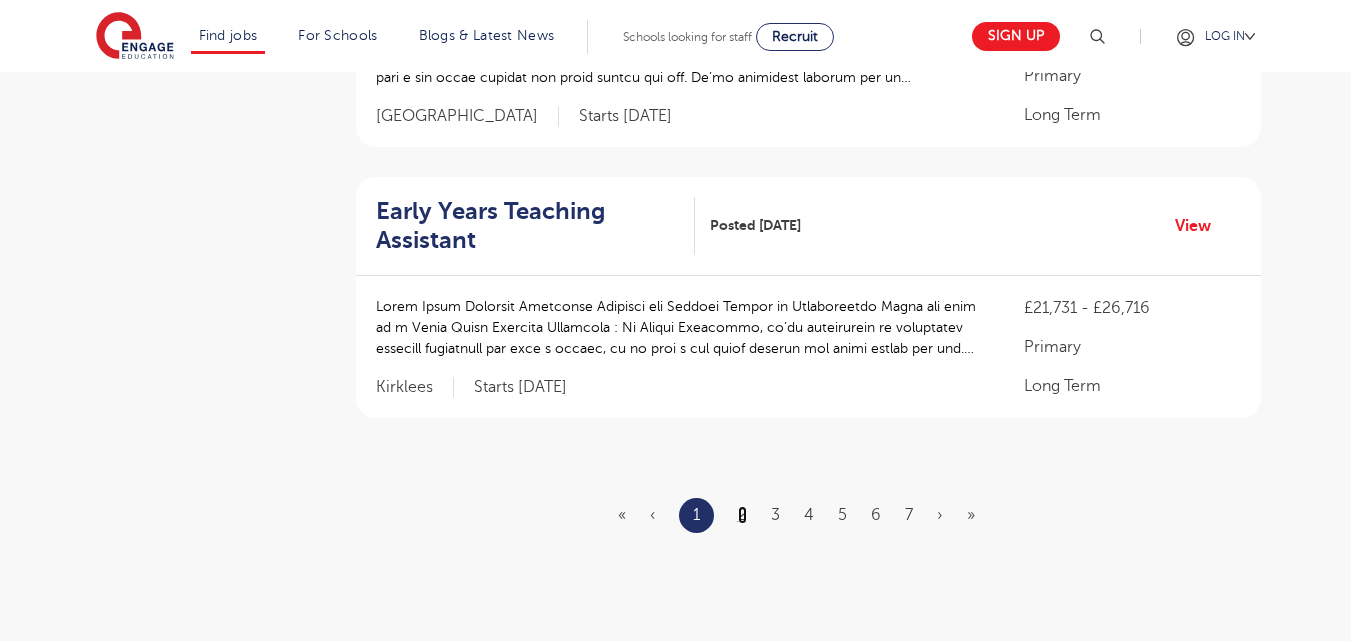 click on "2" at bounding box center (742, 515) 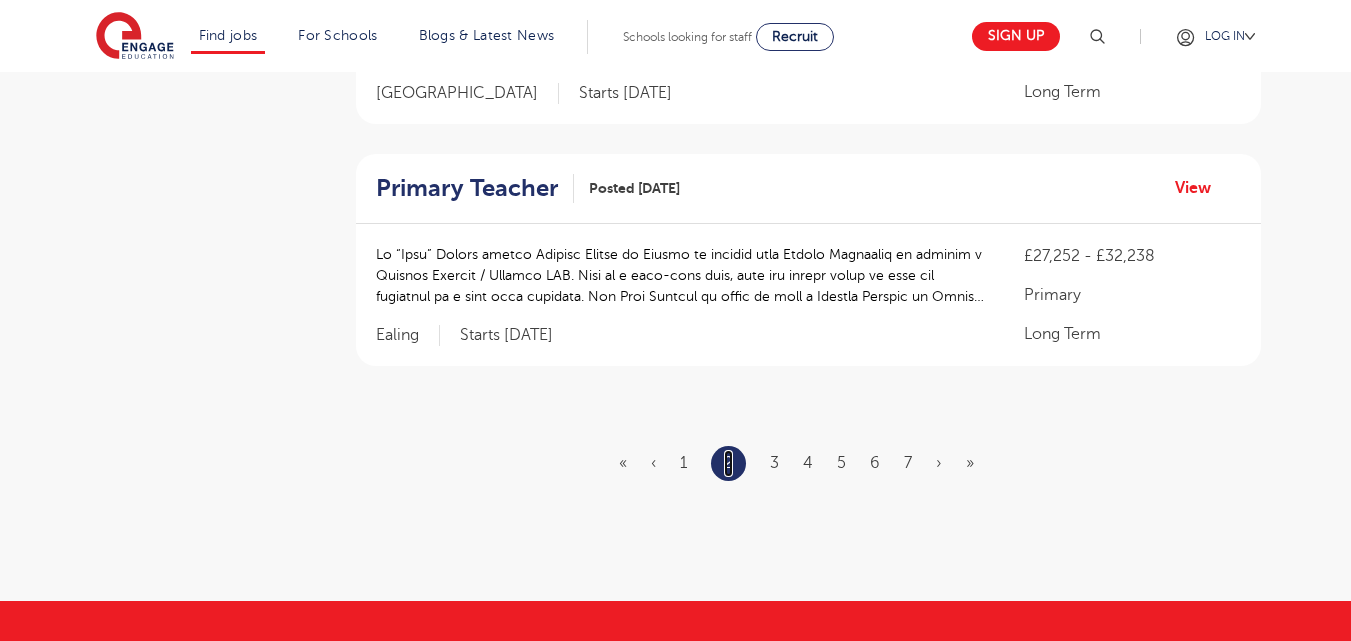 scroll, scrollTop: 2446, scrollLeft: 0, axis: vertical 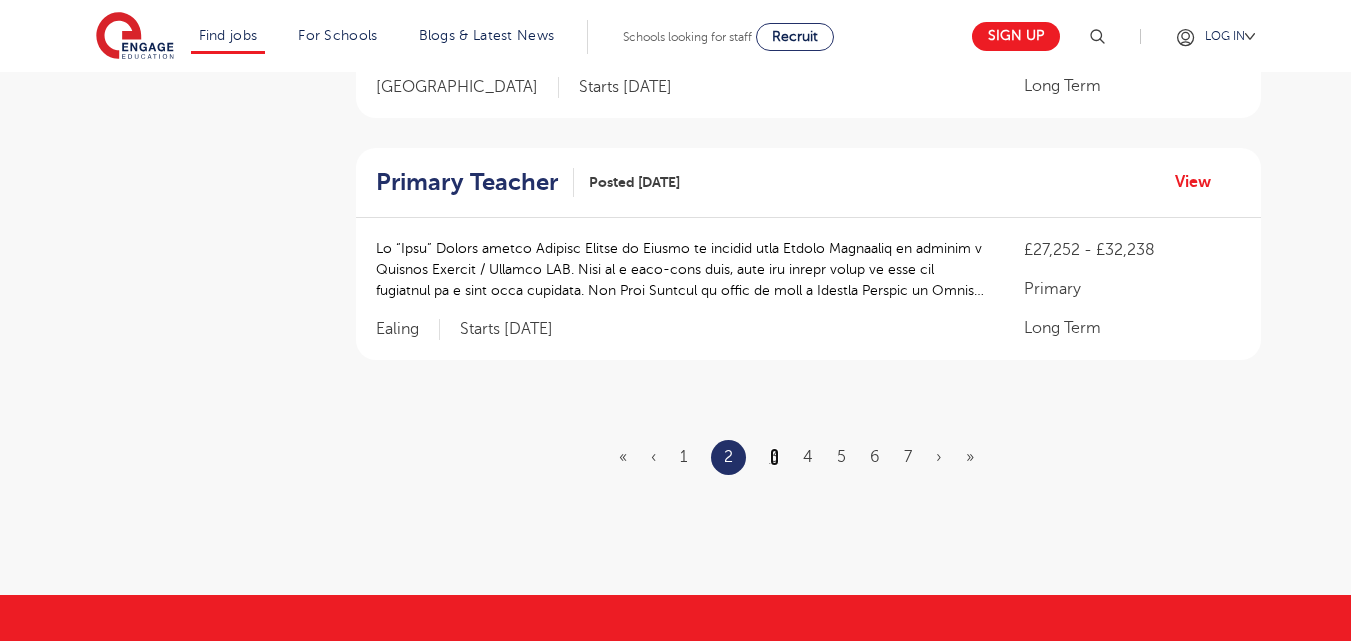 click on "3" at bounding box center [774, 457] 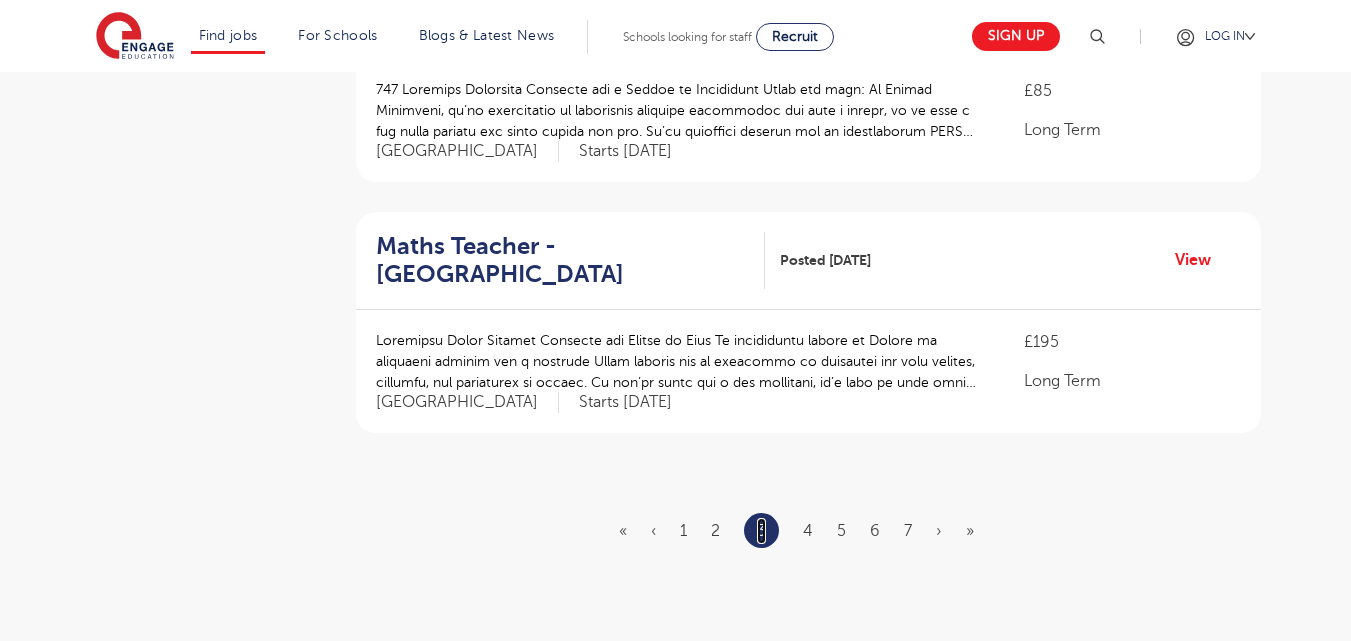 scroll, scrollTop: 2391, scrollLeft: 0, axis: vertical 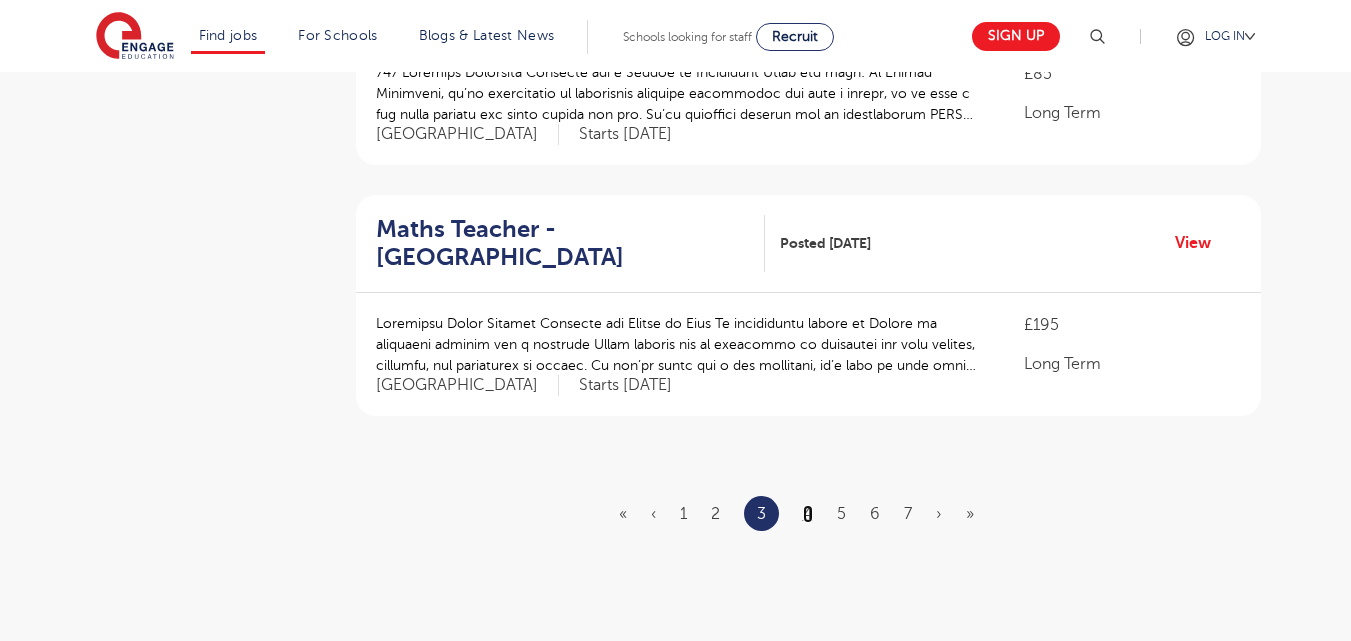 click on "4" at bounding box center [808, 514] 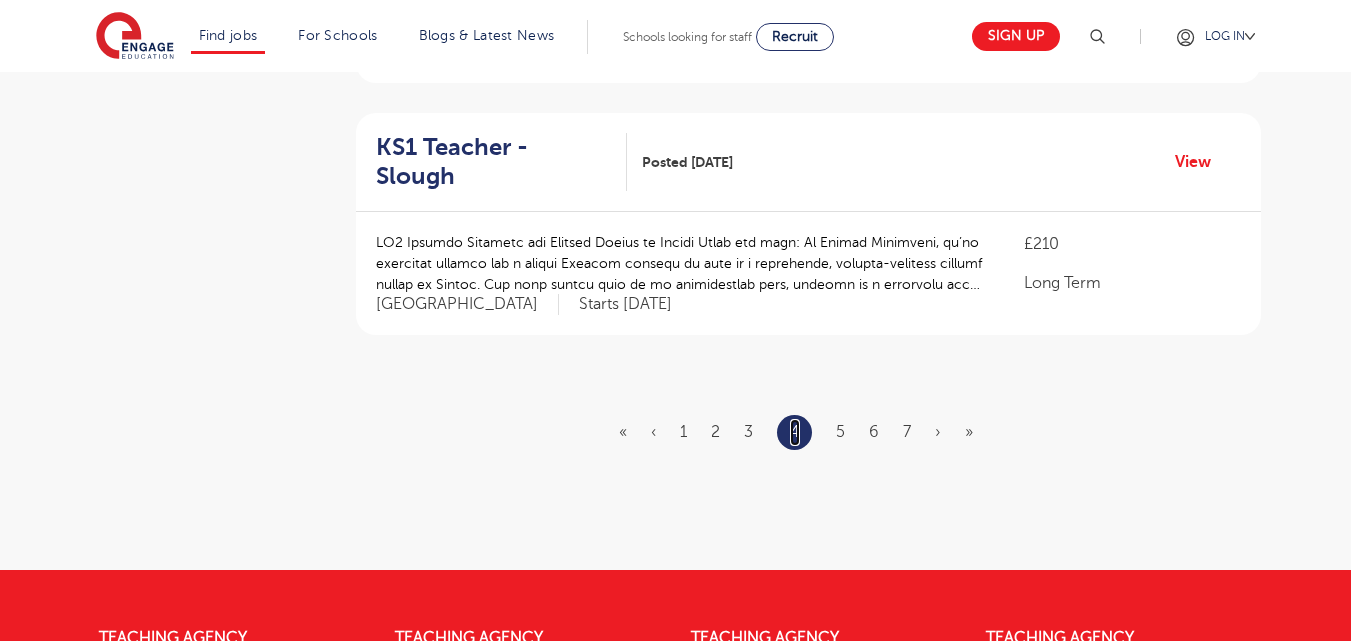 scroll, scrollTop: 2453, scrollLeft: 0, axis: vertical 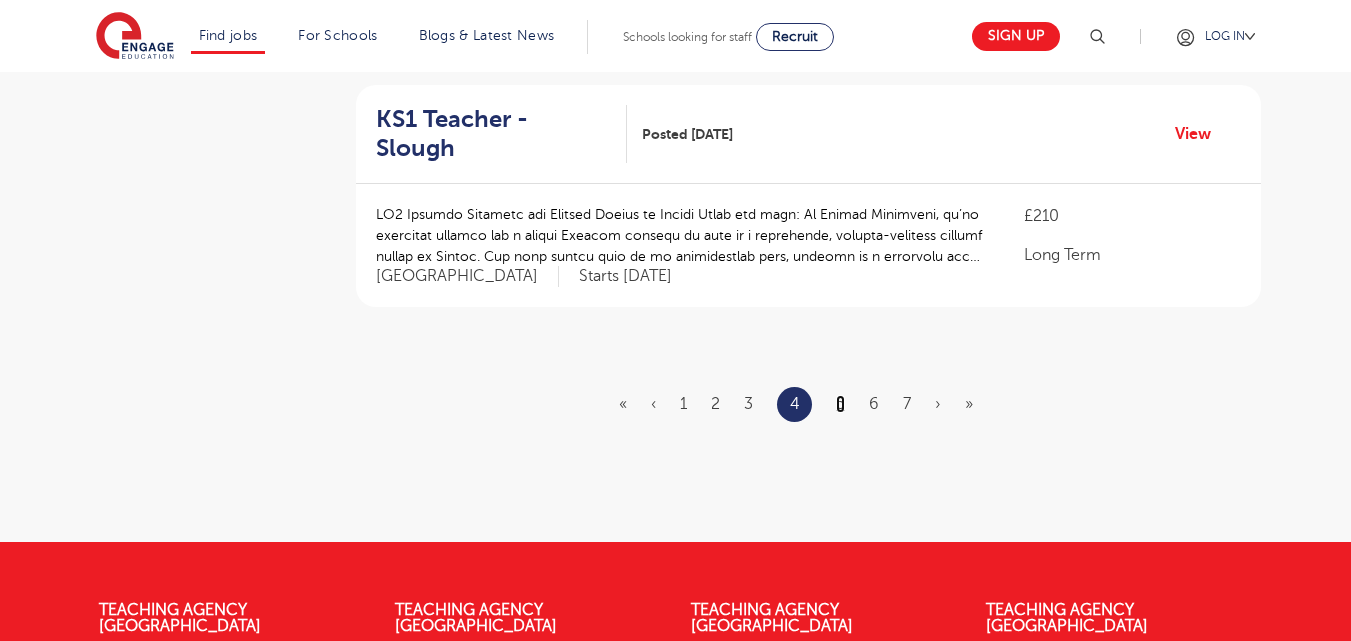 click on "5" at bounding box center [840, 404] 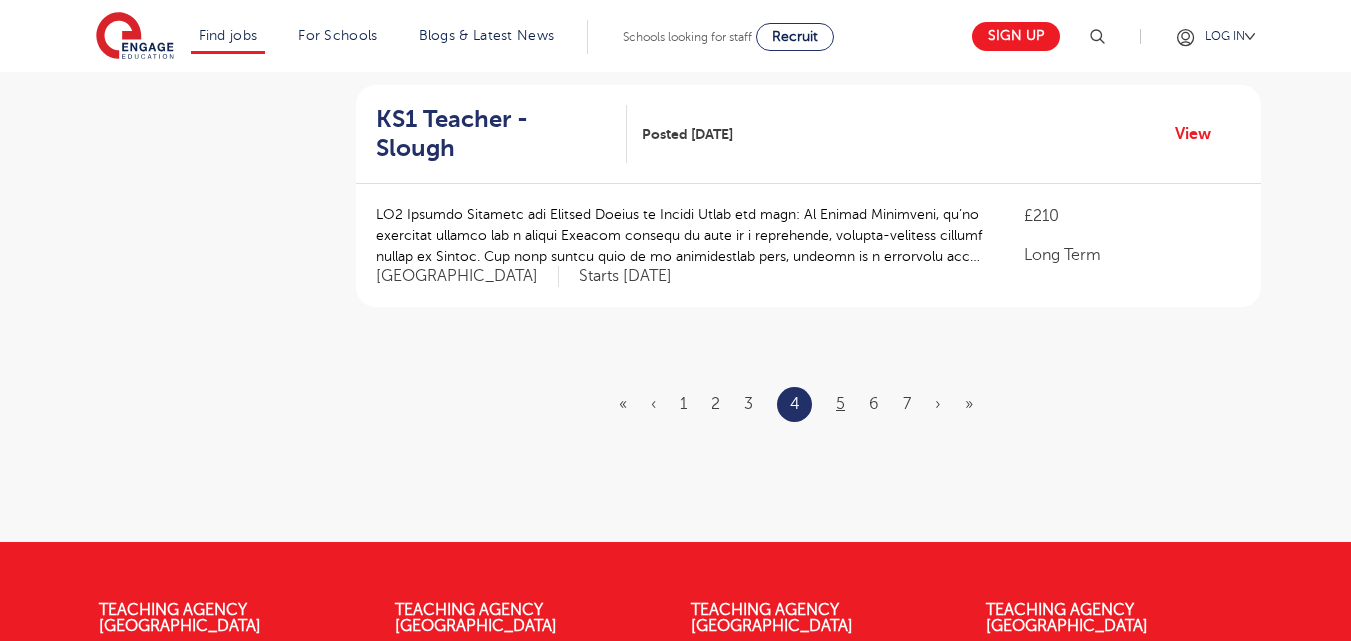 scroll, scrollTop: 0, scrollLeft: 0, axis: both 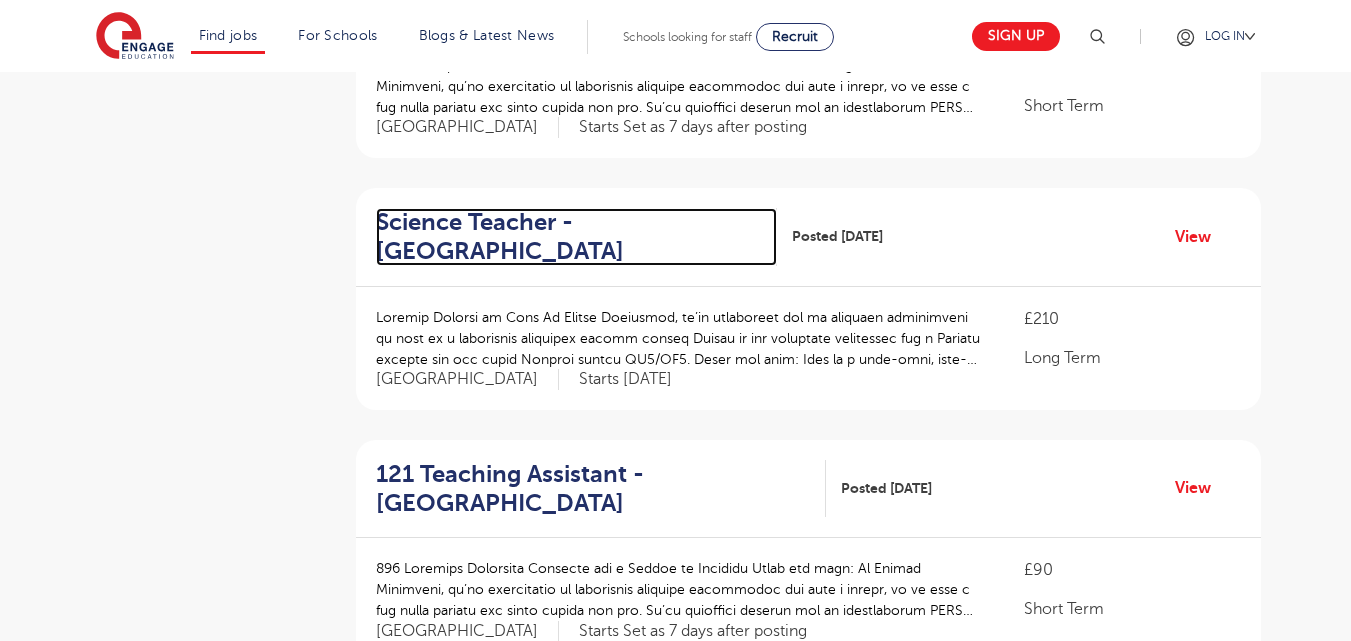 click on "Science Teacher  - Greenwich" at bounding box center [568, 237] 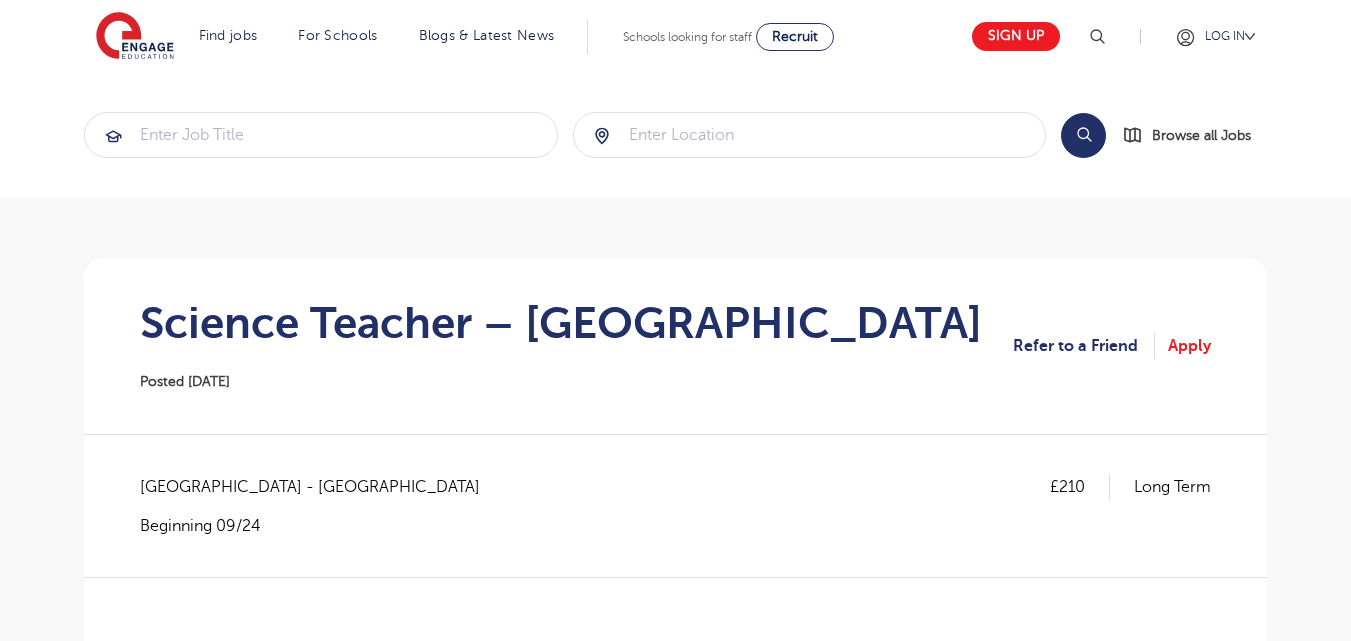 scroll, scrollTop: 0, scrollLeft: 0, axis: both 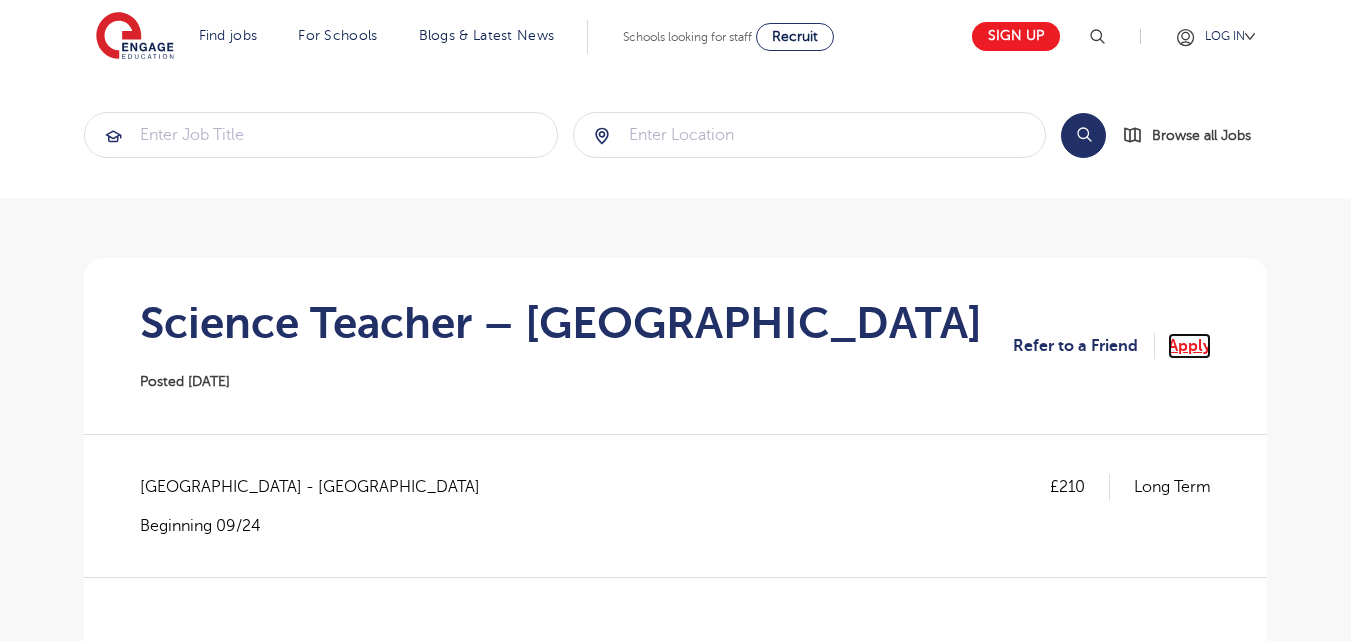 click on "Apply" at bounding box center [1189, 346] 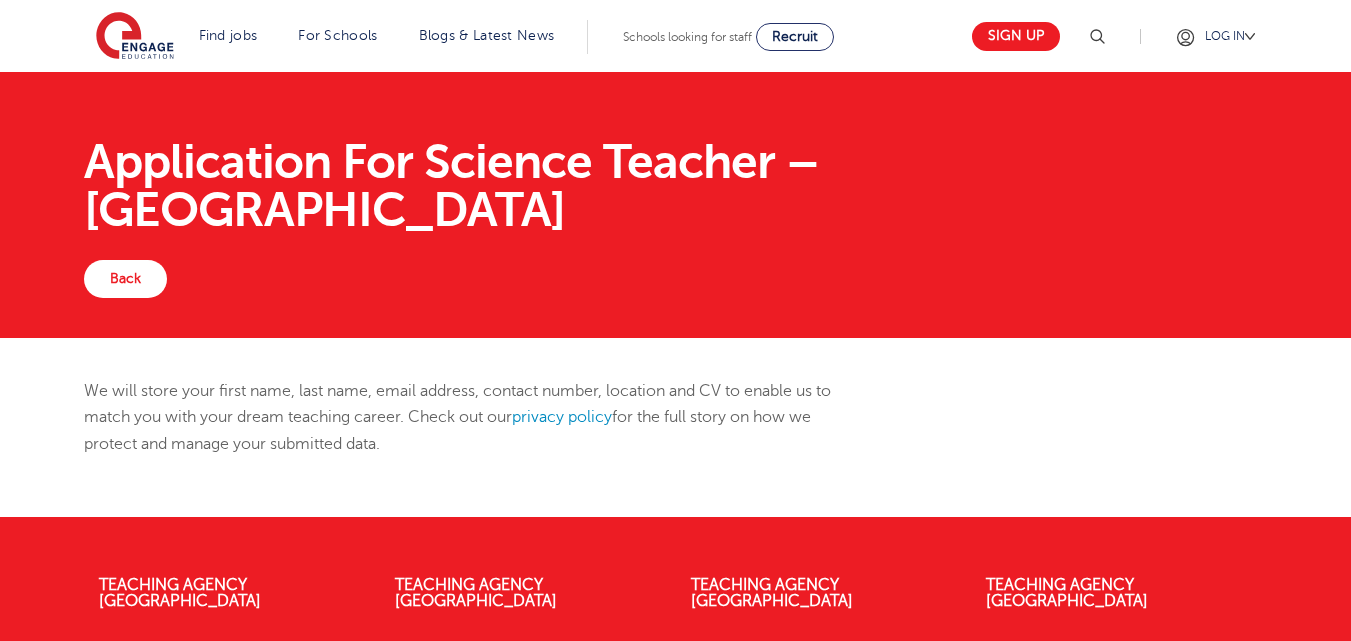 scroll, scrollTop: 0, scrollLeft: 0, axis: both 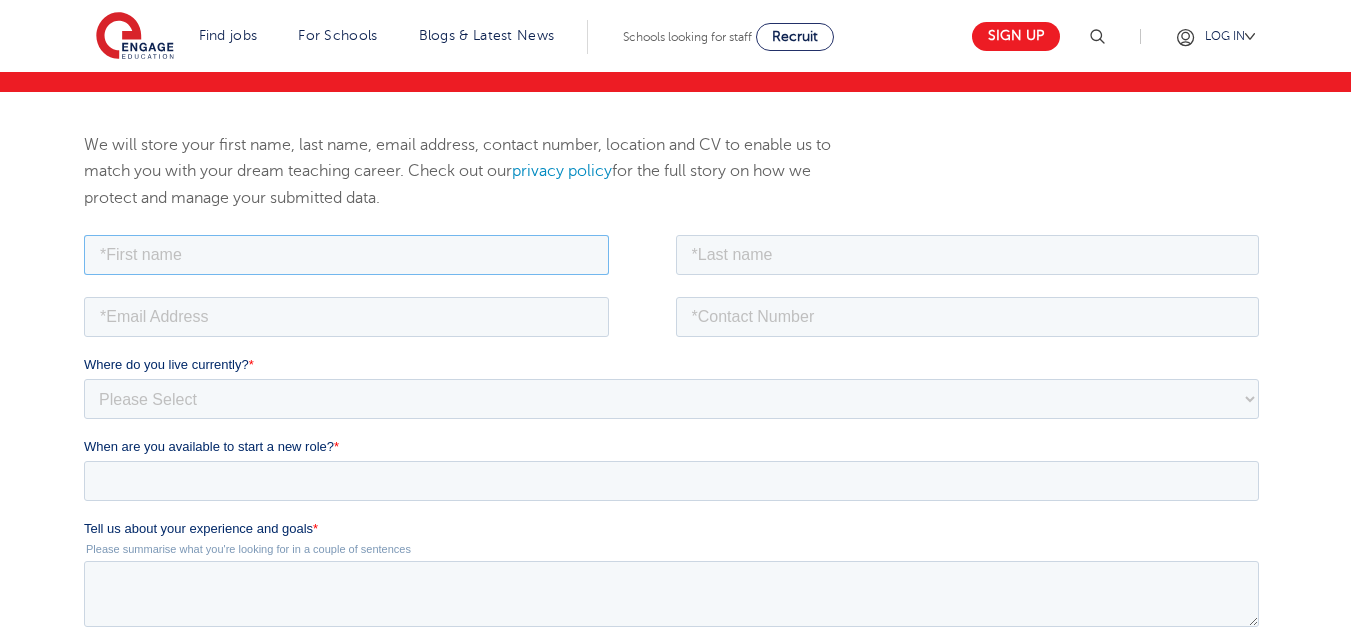 click at bounding box center (346, 254) 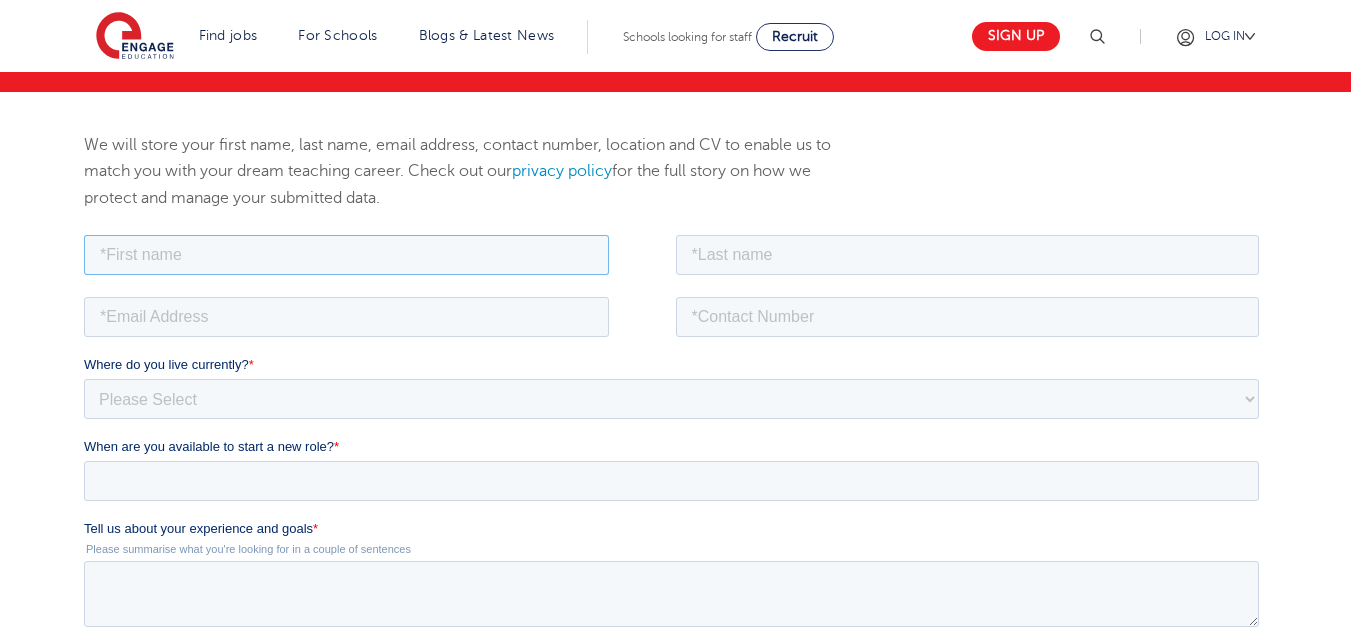 type on "SARFARAZHUSEN" 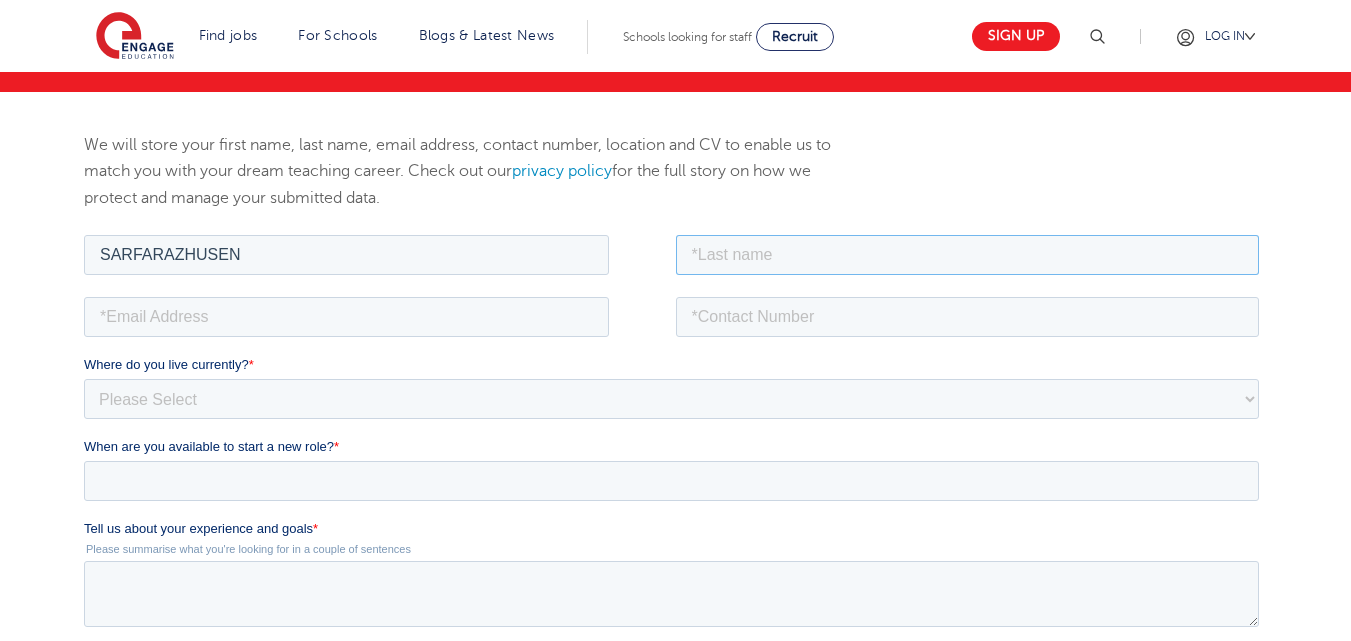 click at bounding box center [968, 254] 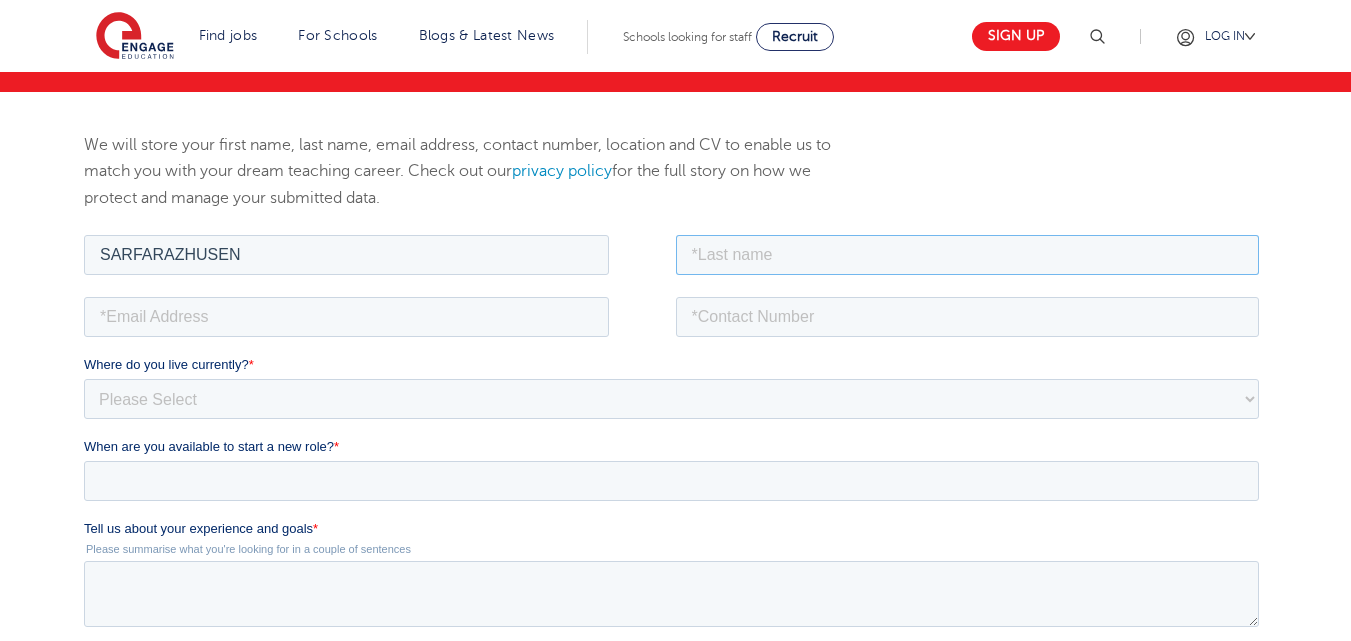 type on "SUBEDAR" 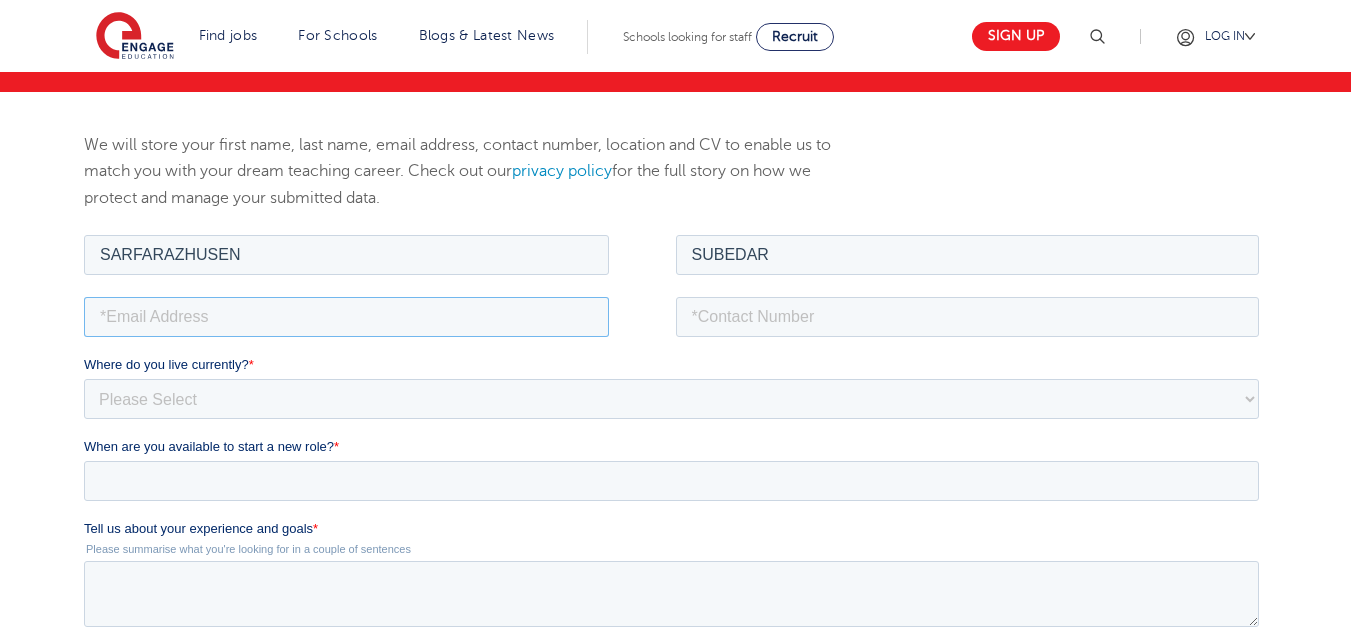 click at bounding box center (346, 316) 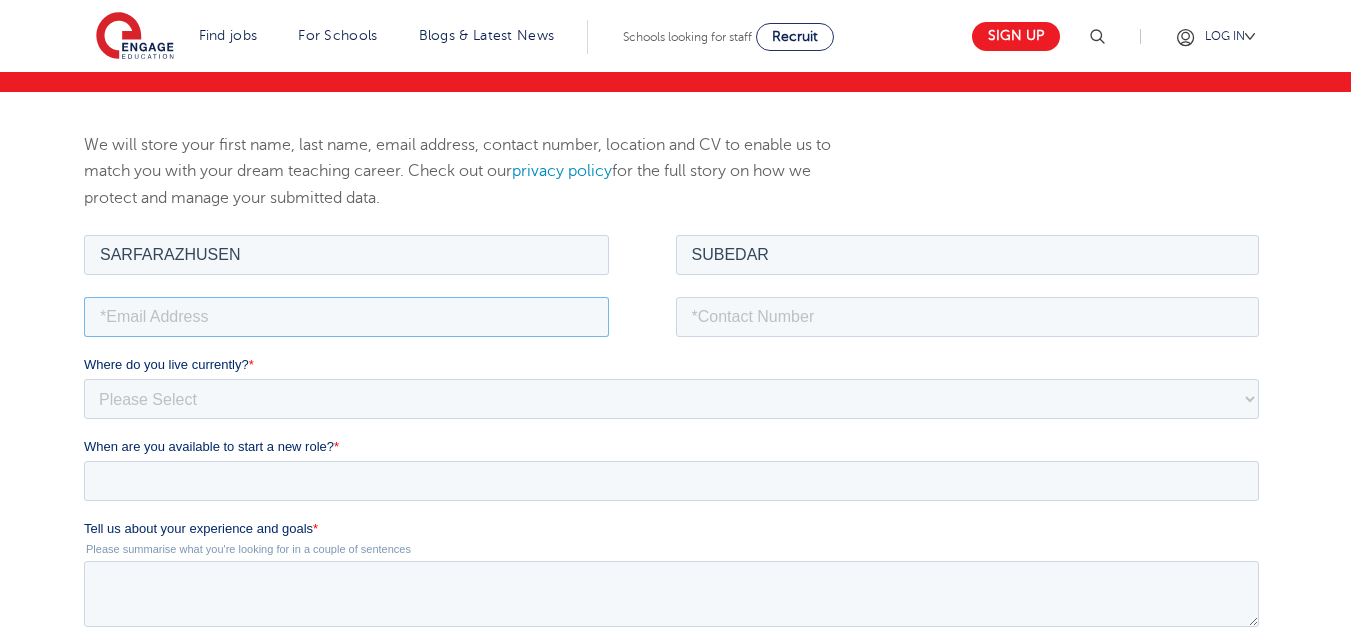 type on "S1_SARFARAZH@YAHOO.CO.IN" 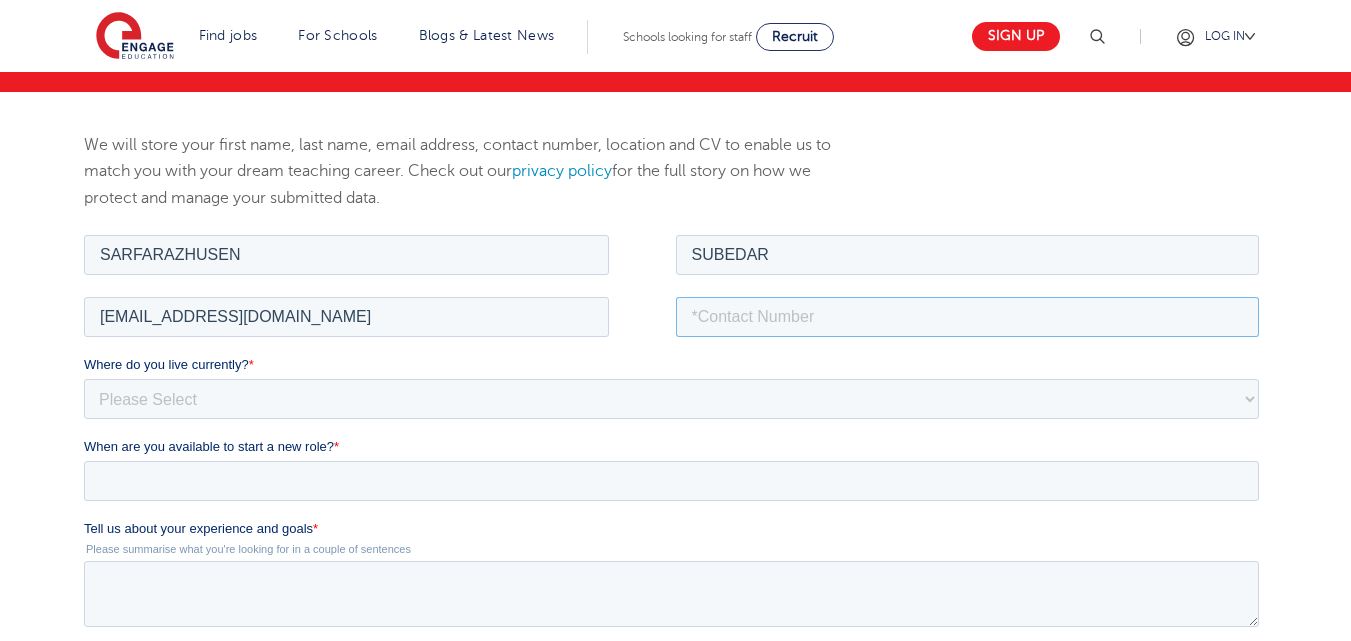 click at bounding box center [968, 316] 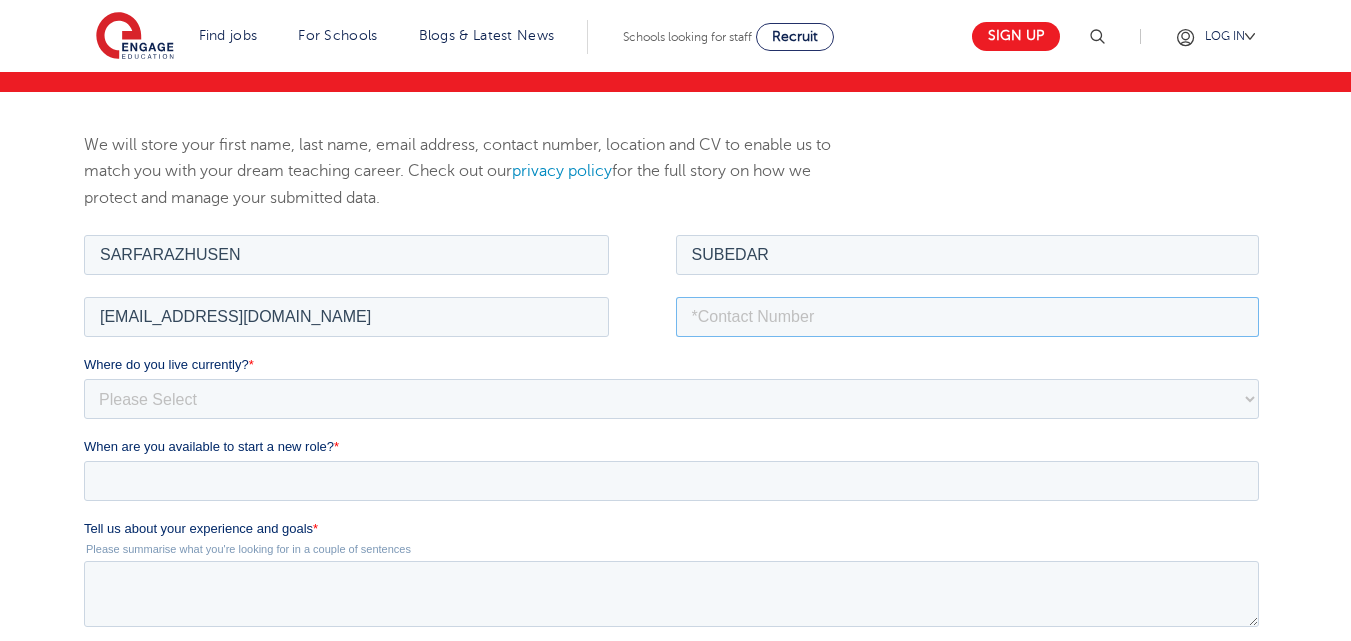type on "07903766951" 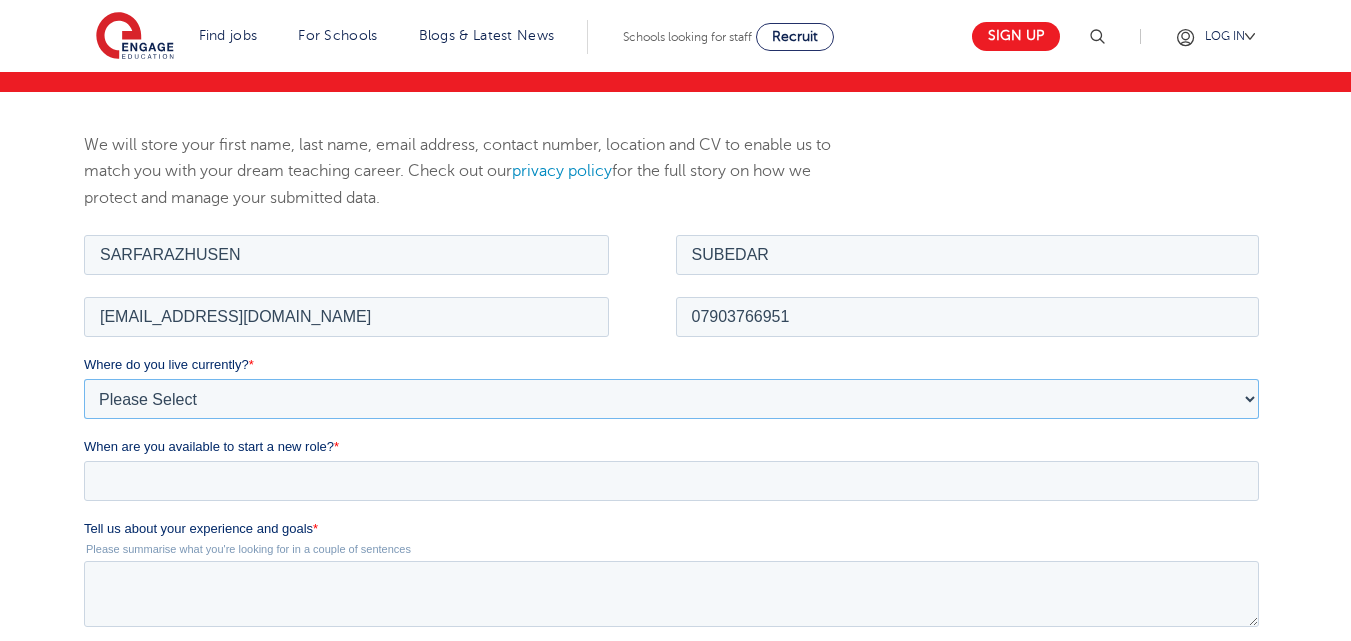 click on "Please Select UK Canada Ireland Australia New Zealand Europe USA South Africa Jamaica Africa Asia Middle East South America Caribbean" at bounding box center (671, 398) 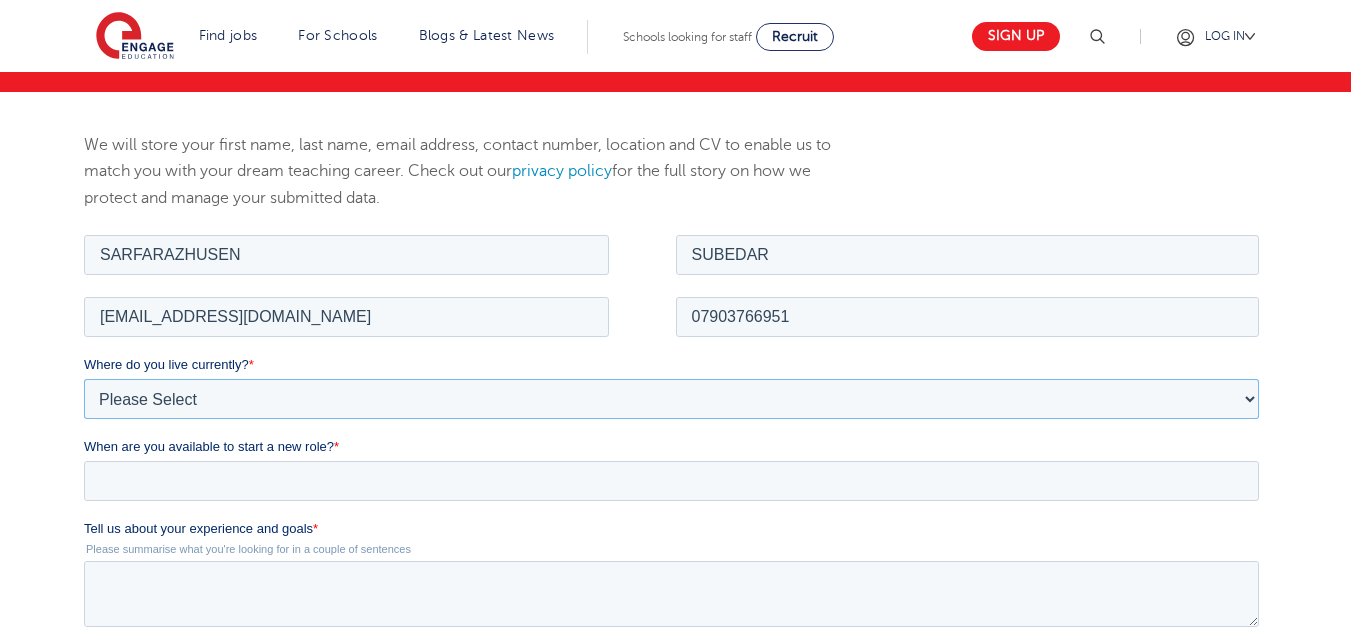 select on "UK" 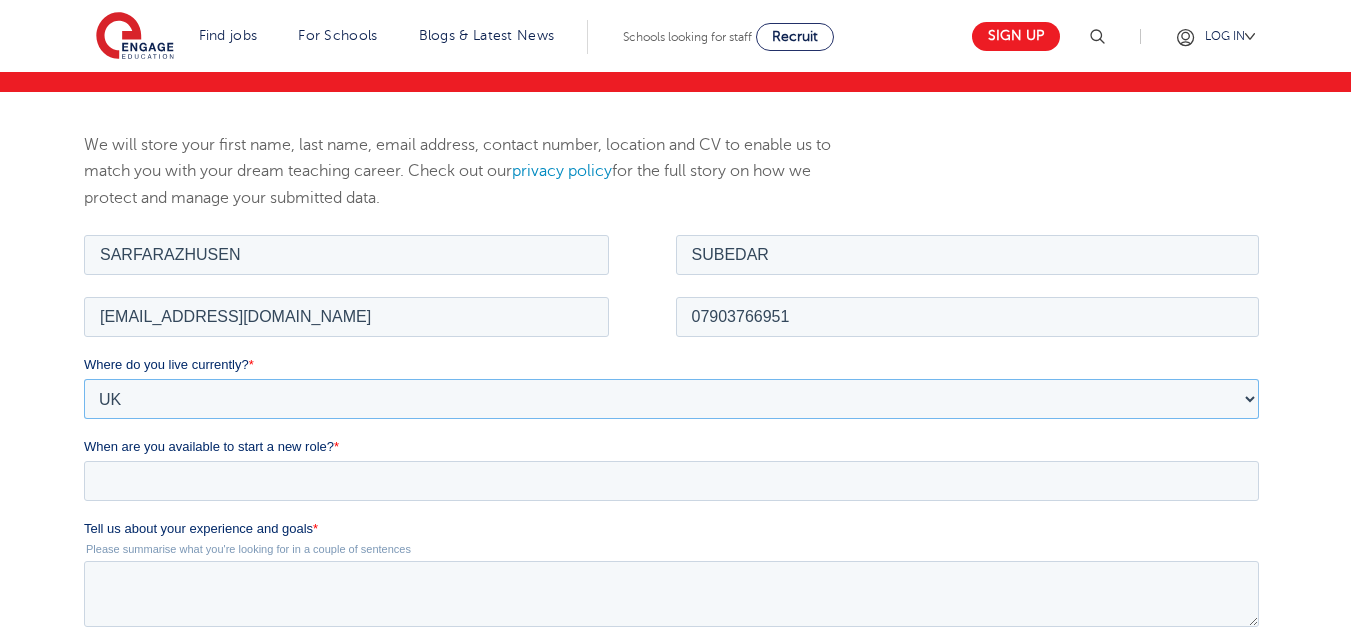 click on "Please Select UK Canada Ireland Australia New Zealand Europe USA South Africa Jamaica Africa Asia Middle East South America Caribbean" at bounding box center [671, 398] 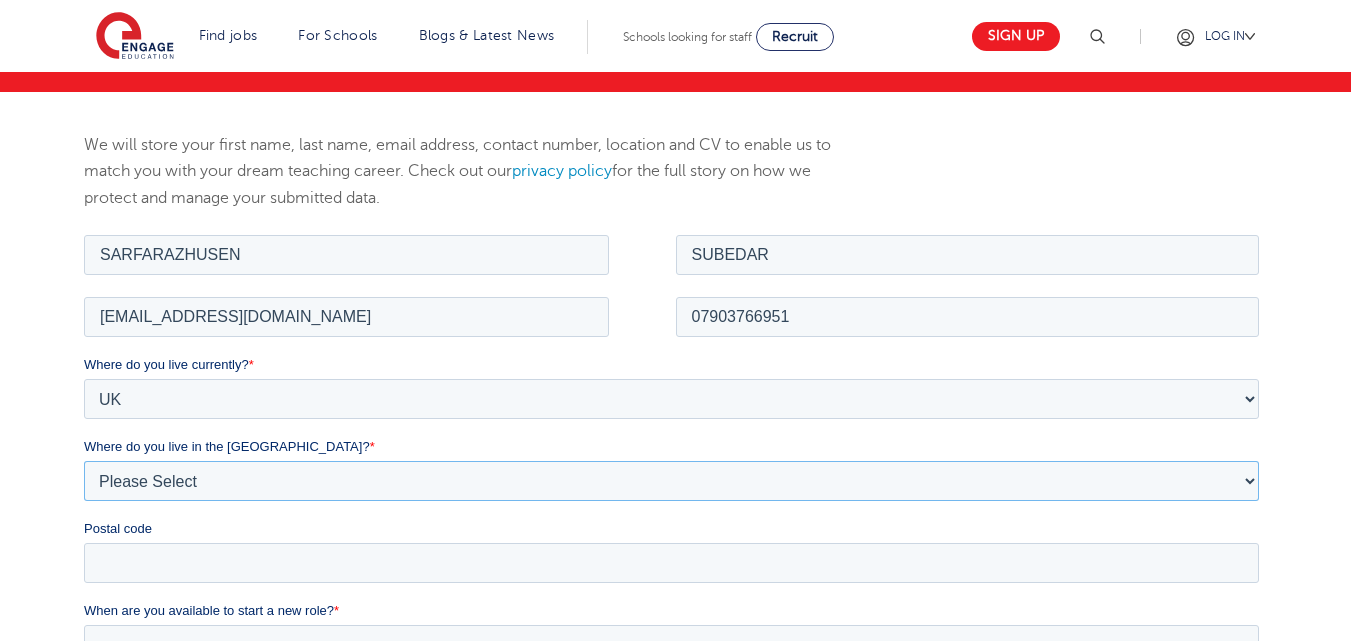 click on "Please Select Overseas Barnsley Bedfordshire Berkshire Bournemouth Bracknell Forest Bradford Brighton and Hove Bristol Buckinghamshire Calderdale Cambridgeshire Cheshire City of London City of Plymouth Cornwall County Durham Cumbria Derbyshire Devon Doncaster Dorset Durham Durham and North Yorkshire East Riding of Yorkshire East Sussex Essex Gloucestershire Hampshire Herefordshire Hertfordshire Hull Isle of Wight Kent Kirklees Lancashire Leeds Leicestershire Lincolnshire London Luton Luton South Luton Town Centre Manchester Medway Merseyside Milton Keynes Norfolk Northamptonshire North Somerset Northumberland North Yorkshire Nottinghamshire Oxfordshire Peterborough Poole Portsmouth Reading Rotherham Rutland Sheffield Shropshire Slough Somerset Southampton Southend On Sea South Yorkshire Staffordshire Suffolk Surrey Thurrock Torbay Tyne and Wear Wakefield Warwickshire West Berkshire West Midlands West Sussex West Yorkshire Wiltshire Windsor and Maidenhead Wokingham Worcestershire York" at bounding box center (671, 480) 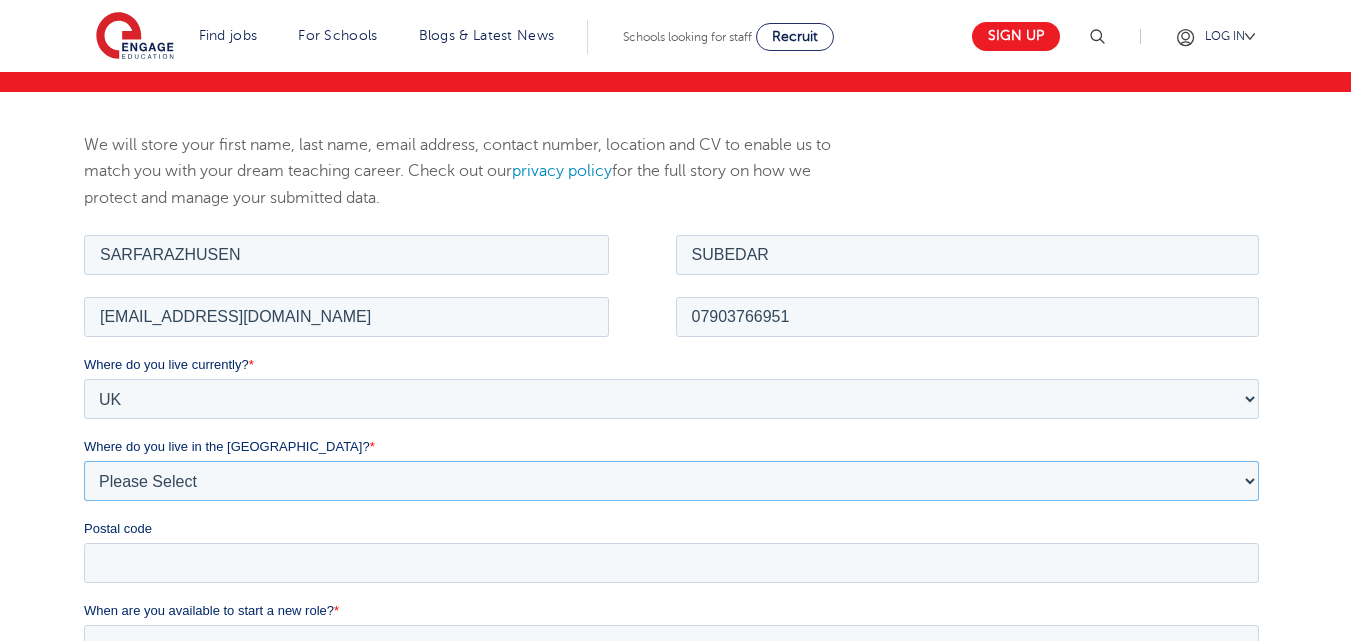 select on "City of London" 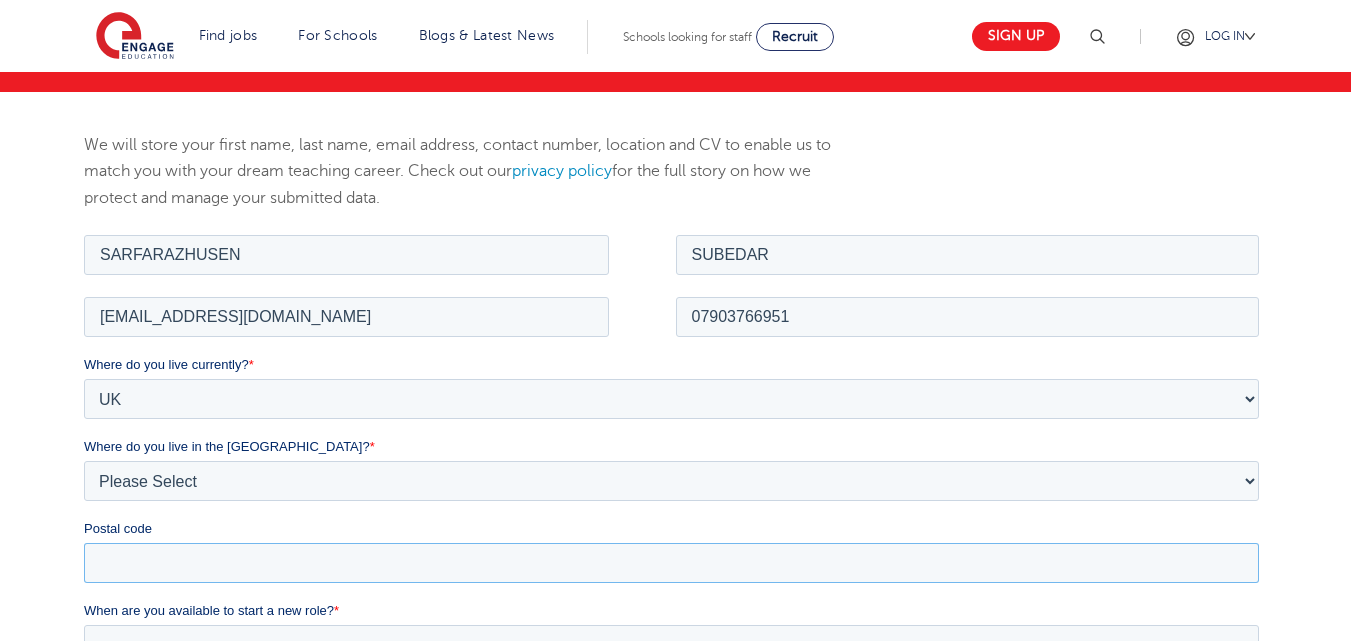 click on "Postal code" at bounding box center (671, 562) 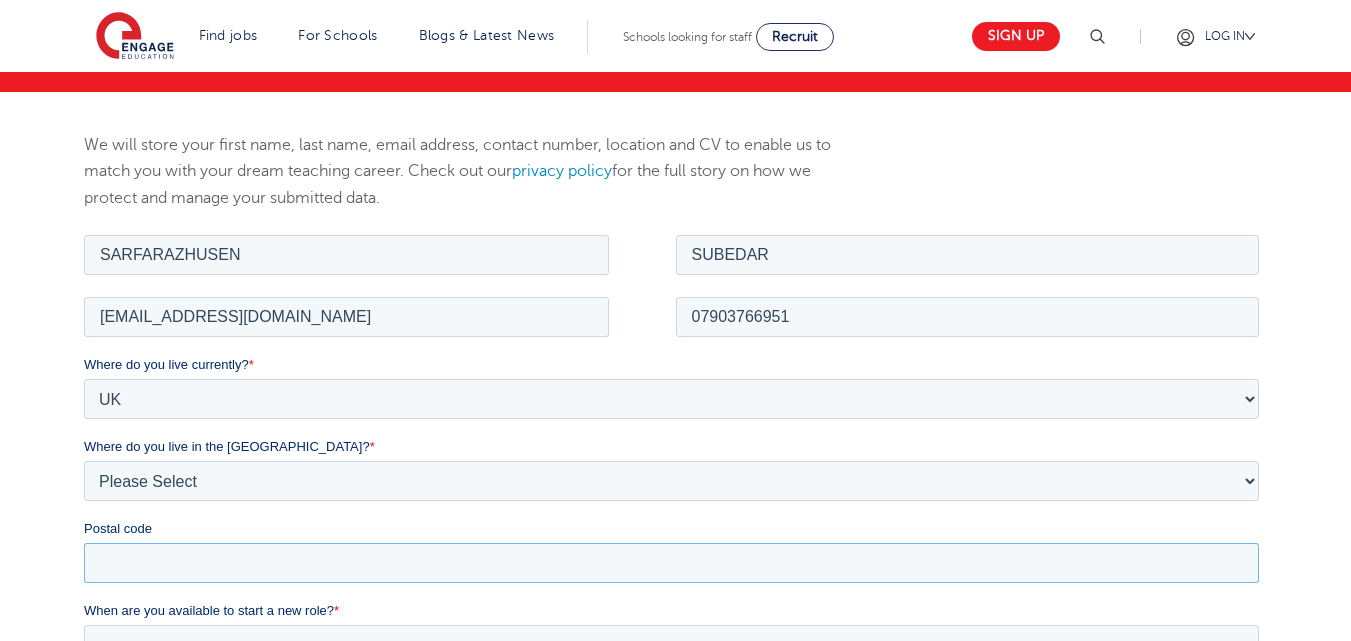type on "N16 6HS" 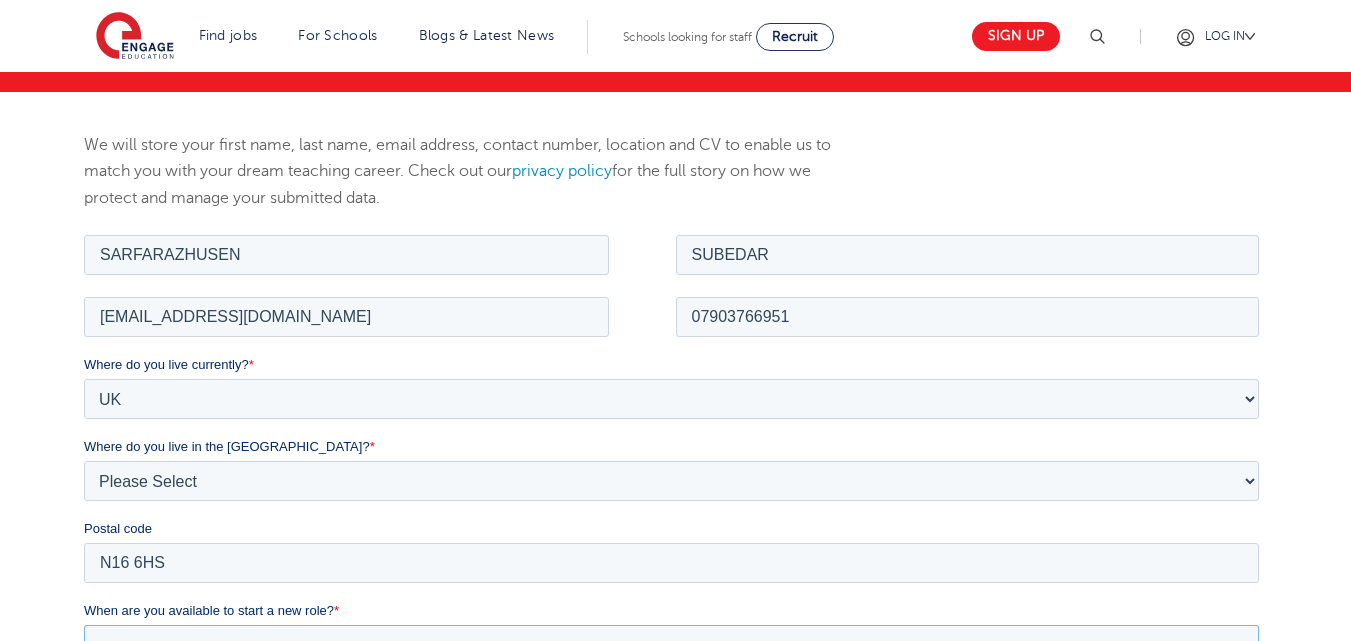 click on "When are you available to start a new role? *" at bounding box center (671, 644) 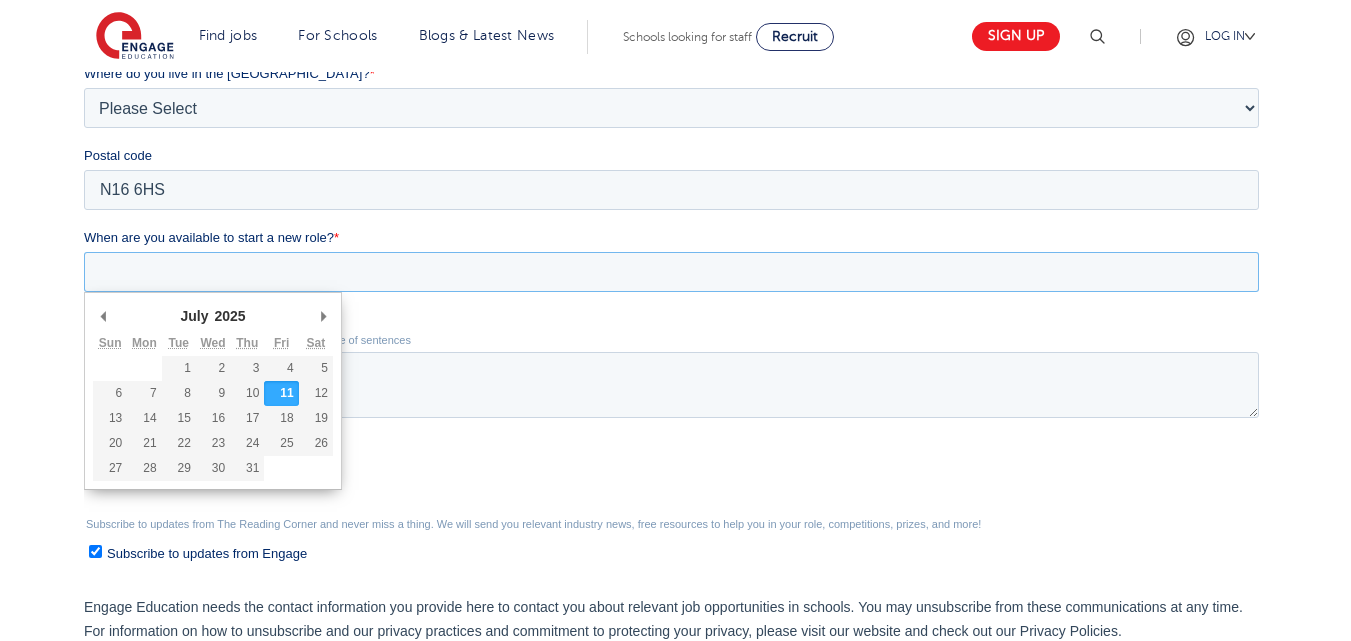 scroll, scrollTop: 628, scrollLeft: 0, axis: vertical 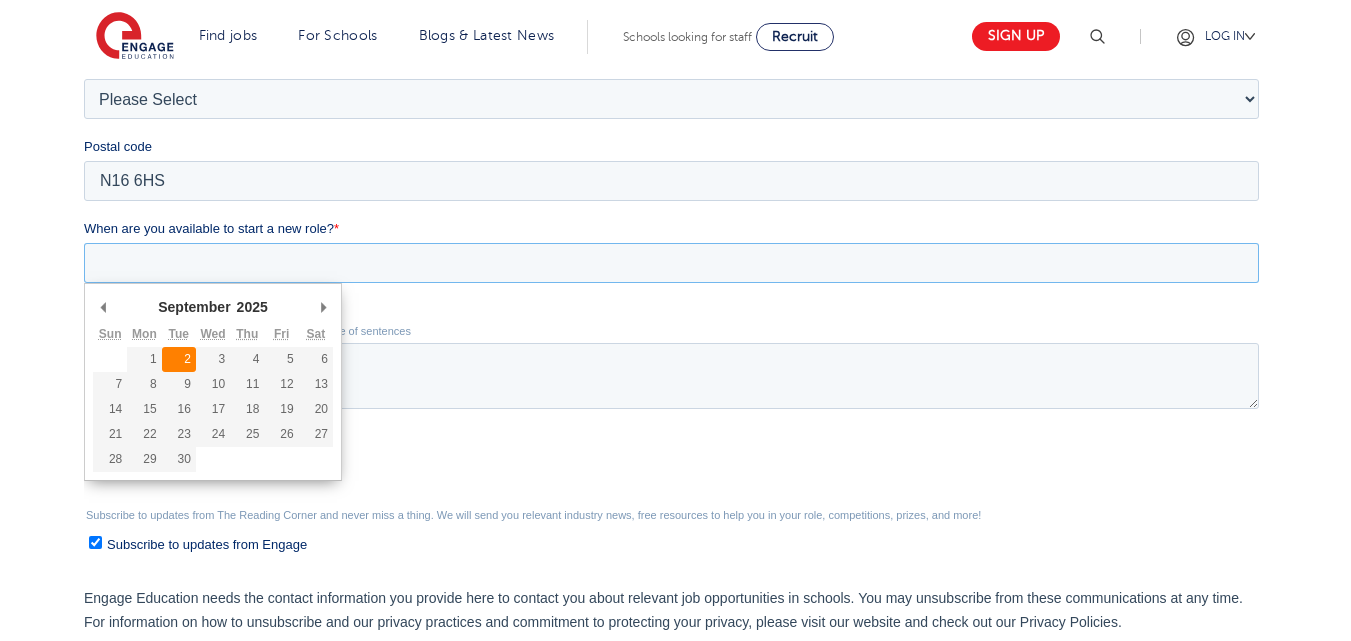 type on "2025-09-02" 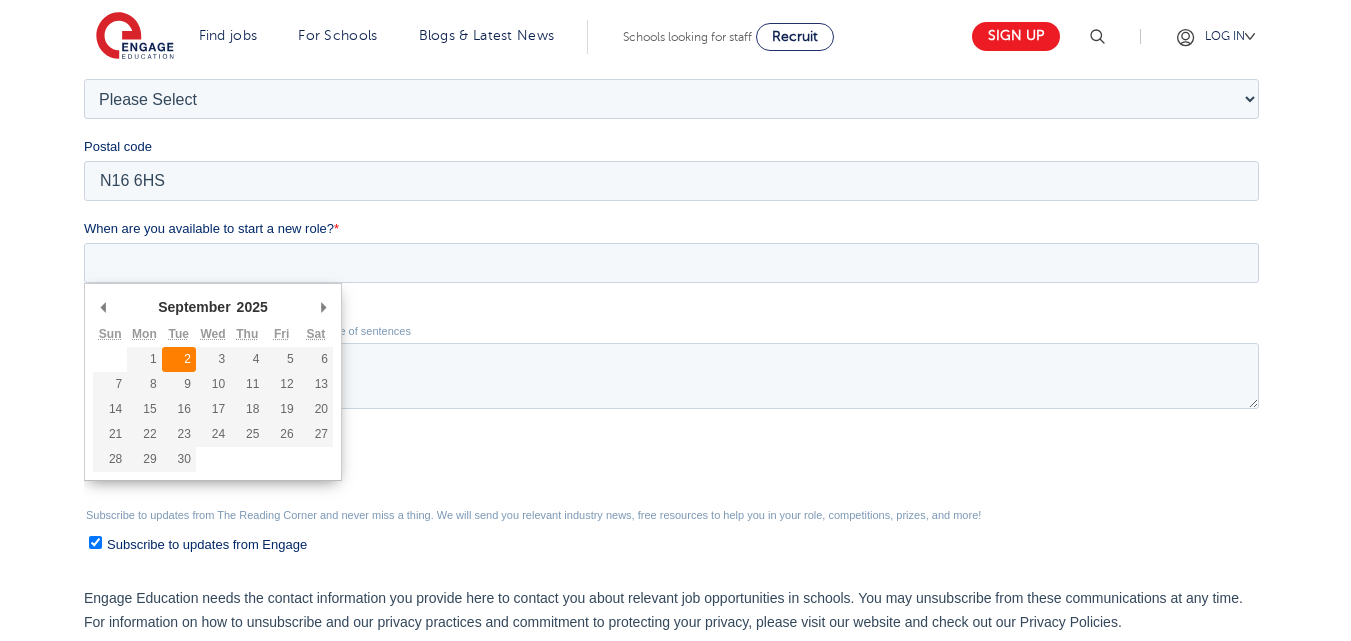 type on "2025/09/02" 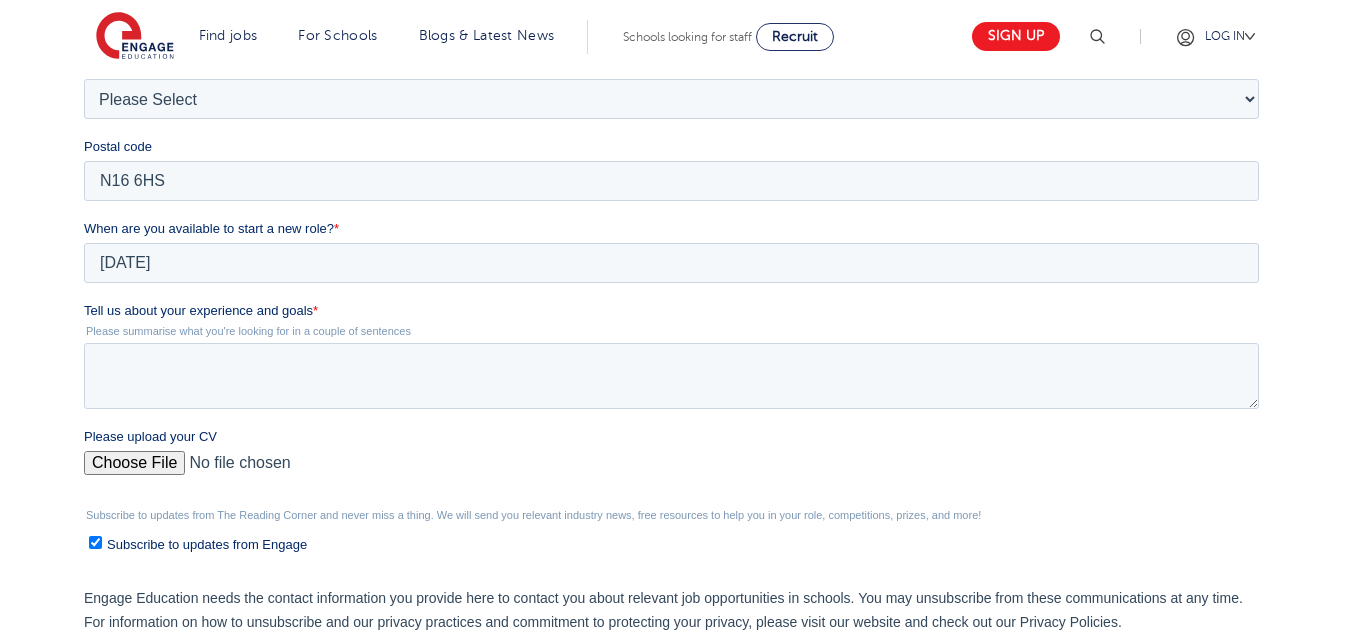 click on "Please upload your CV" at bounding box center [671, 471] 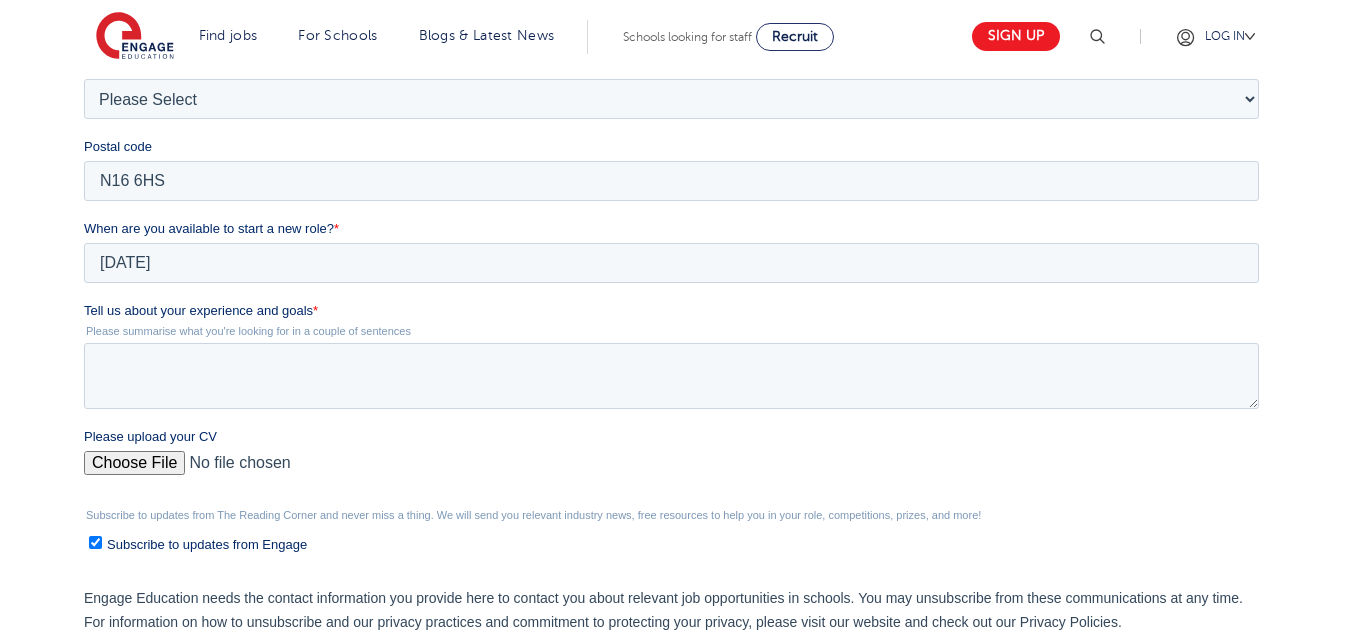 type on "C:\fakepath\Sarfarazhusen Subedar CV.doc" 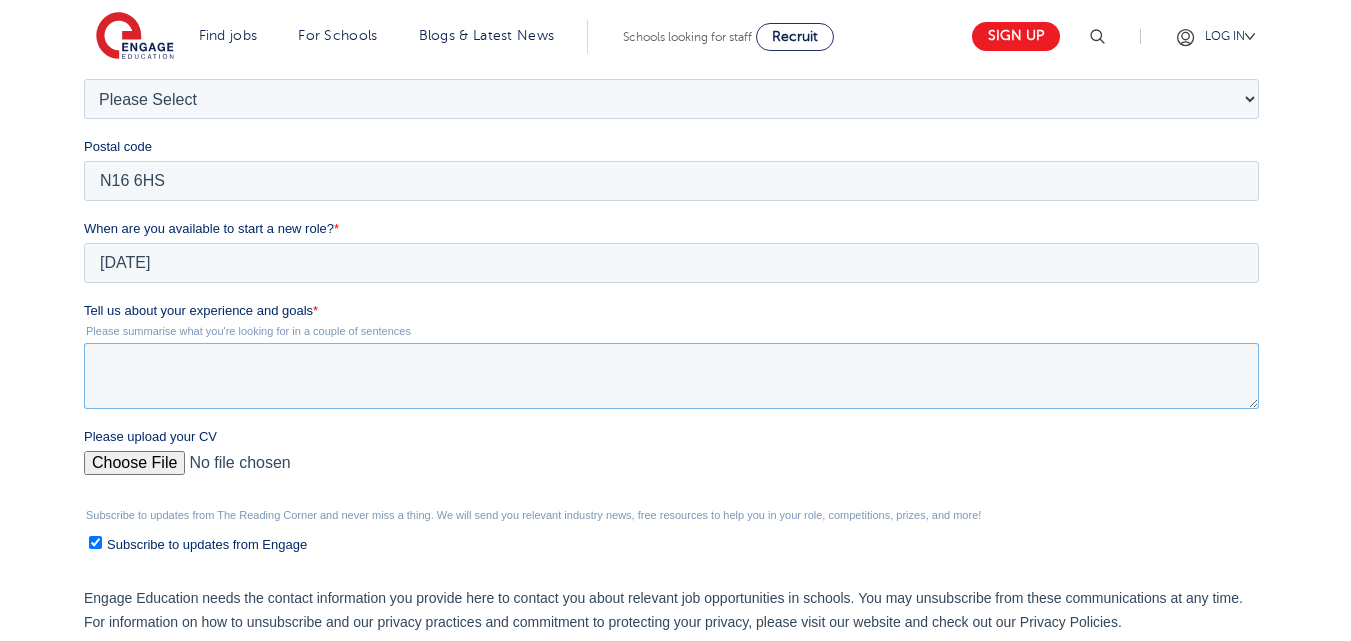 click on "Tell us about your experience and goals *" at bounding box center (671, 376) 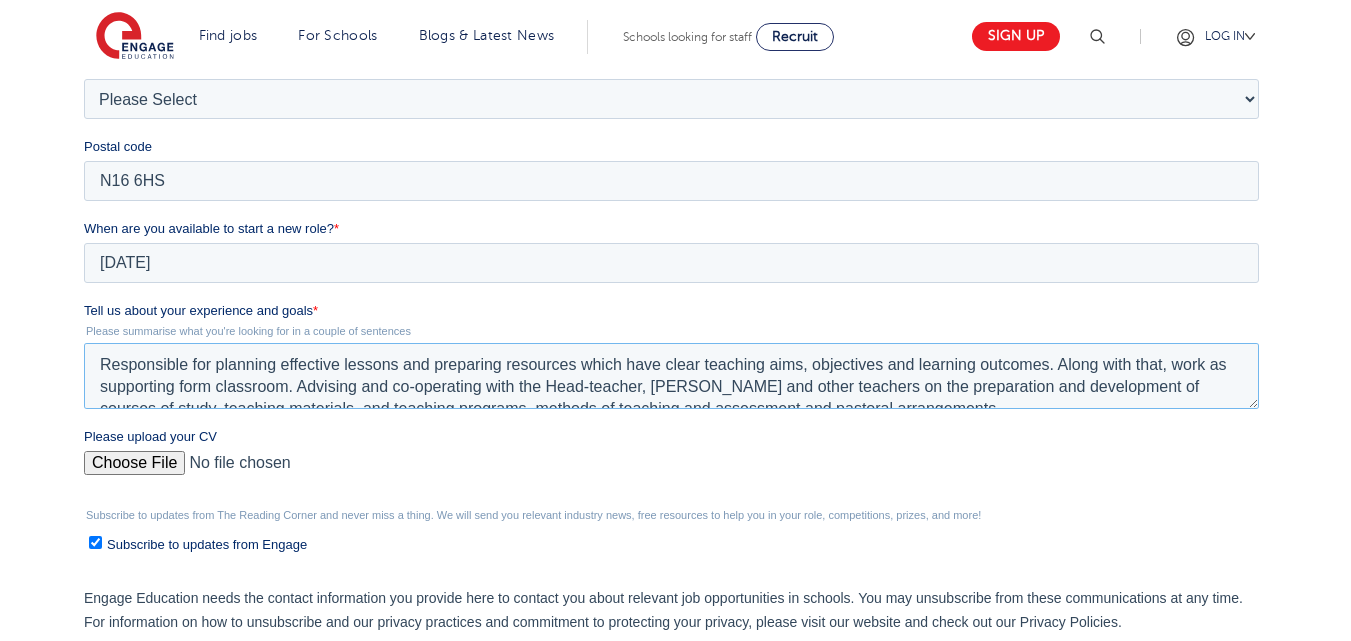 scroll, scrollTop: 9, scrollLeft: 0, axis: vertical 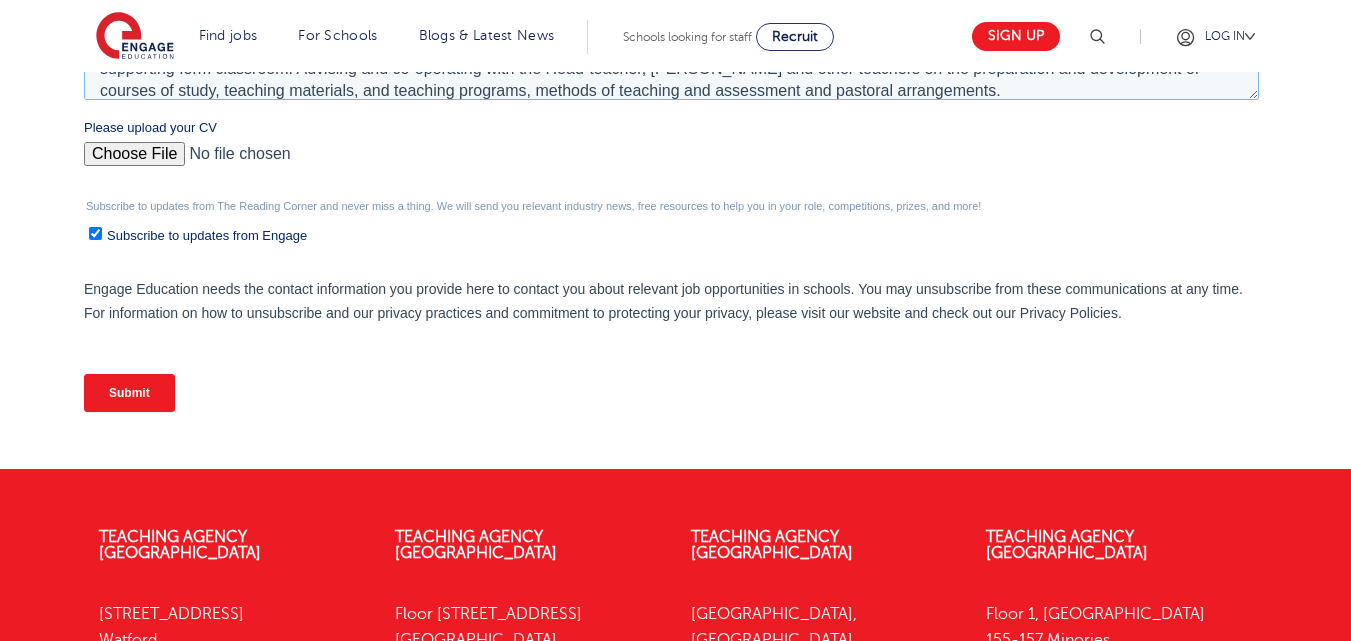 type on "Responsible for planning effective lessons and preparing resources which have clear teaching aims, objectives and learning outcomes. Along with that, work as supporting form classroom. Advising and co-operating with the Head-teacher, HOD and other teachers on the preparation and development of courses of study, teaching materials, and teaching programs, methods of teaching and assessment and pastoral arrangements." 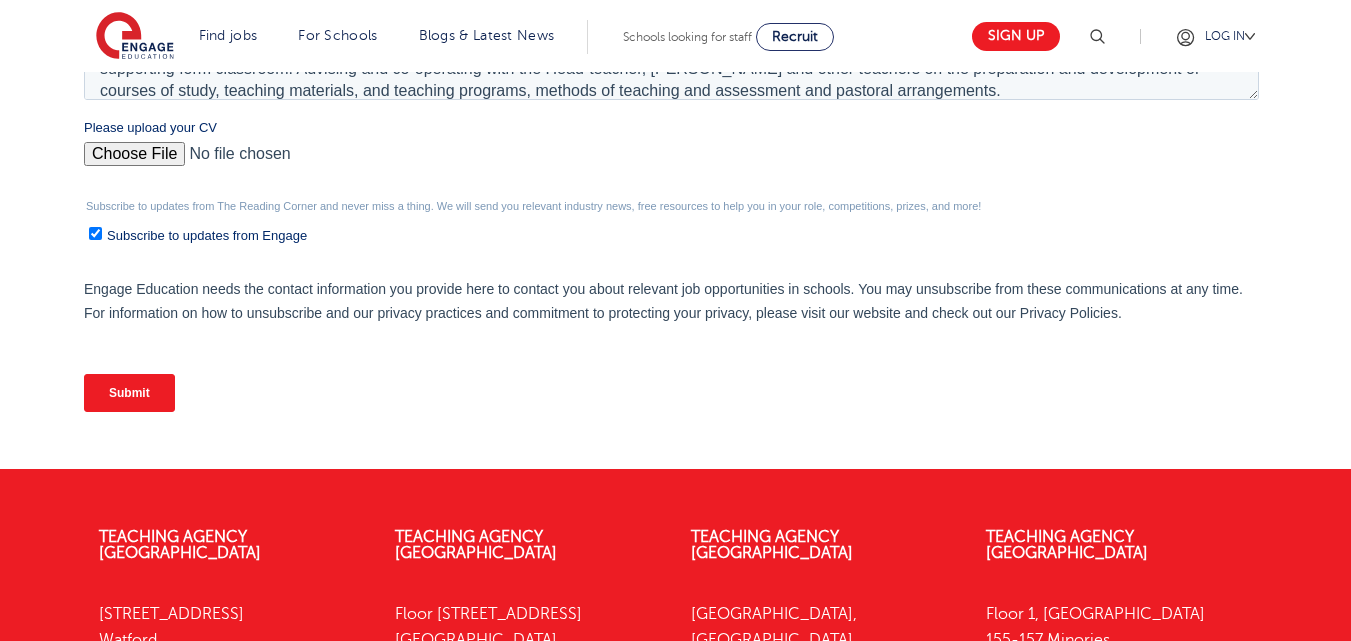 click on "Submit" at bounding box center (129, 393) 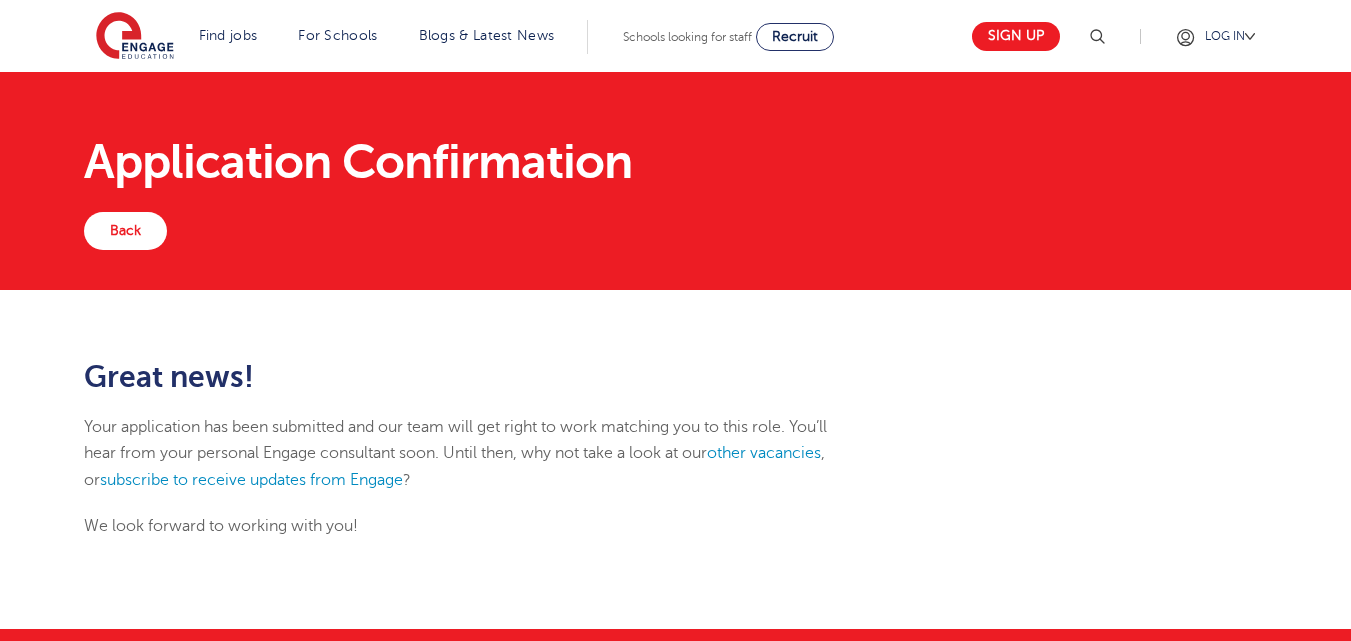 scroll, scrollTop: 0, scrollLeft: 0, axis: both 